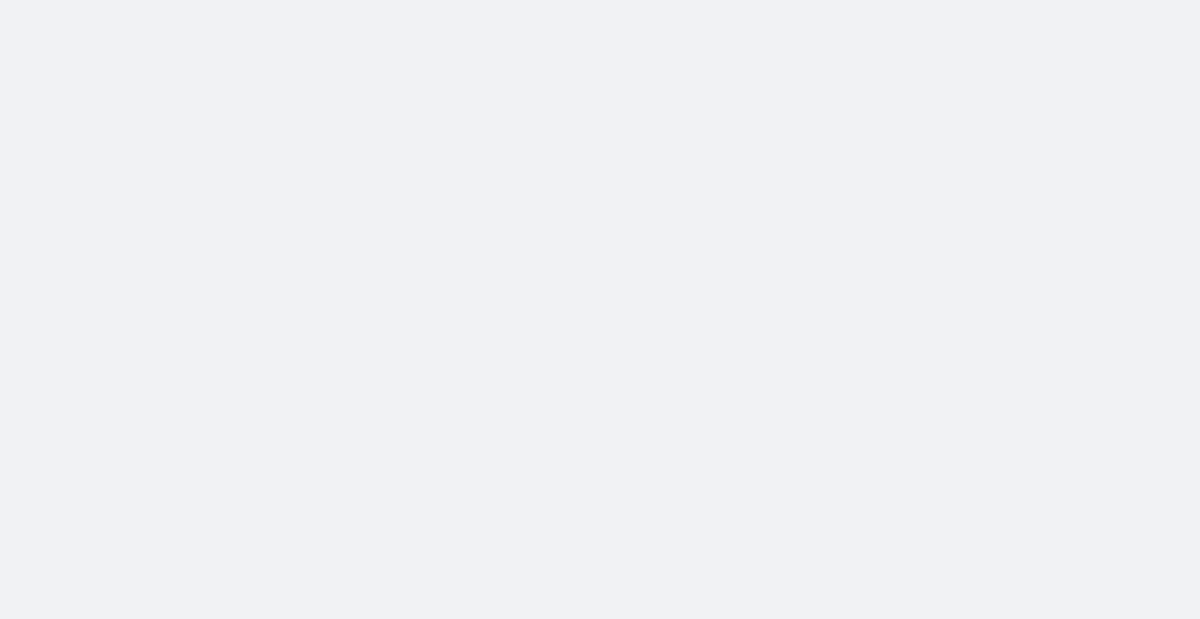 scroll, scrollTop: 0, scrollLeft: 0, axis: both 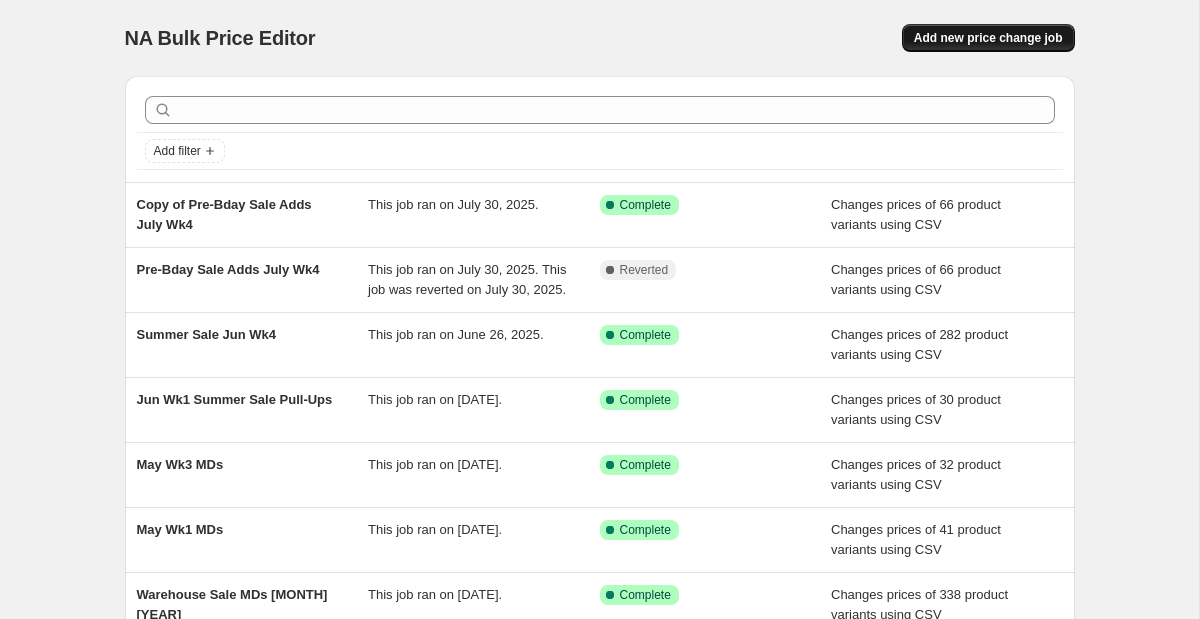 click on "Add new price change job" at bounding box center (988, 38) 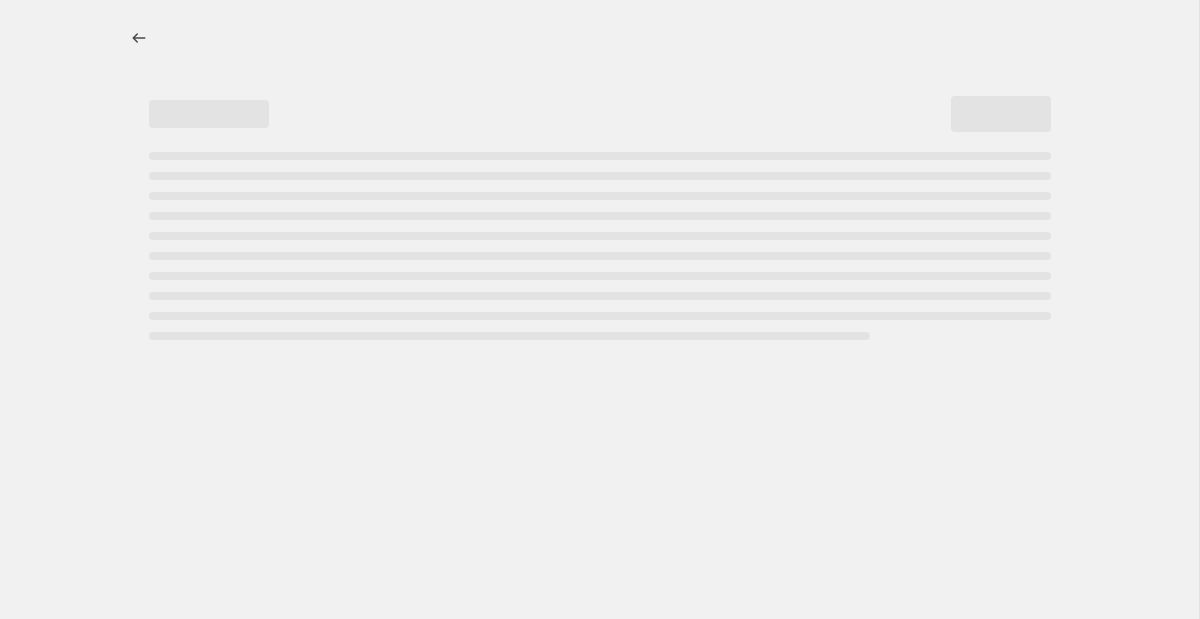 select on "percentage" 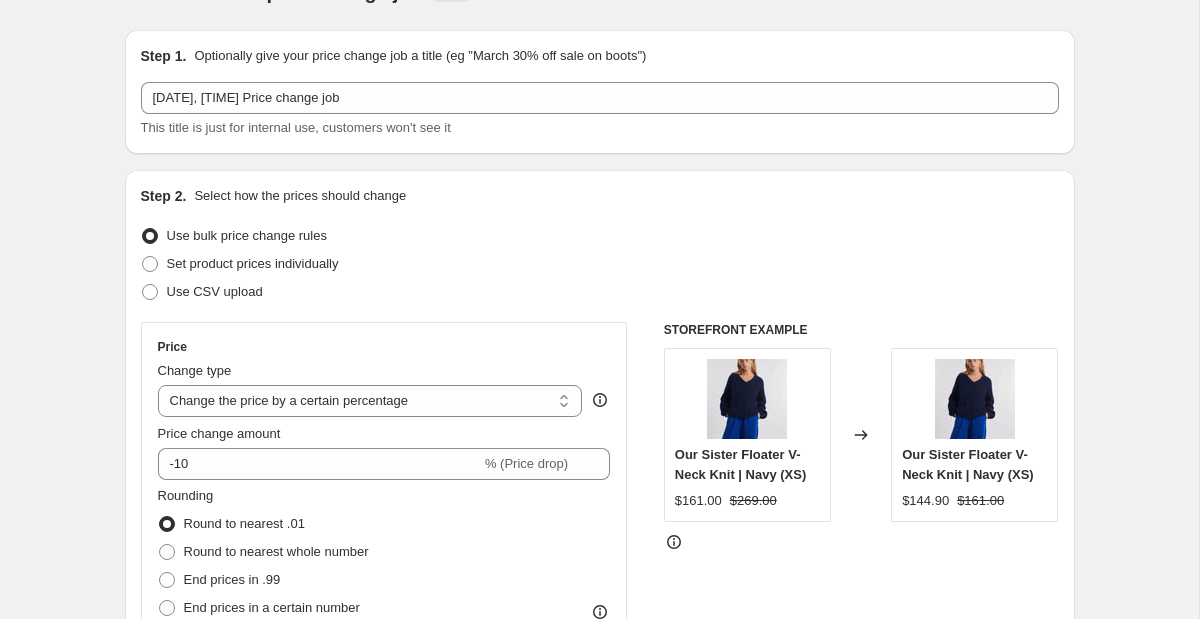 scroll, scrollTop: 79, scrollLeft: 0, axis: vertical 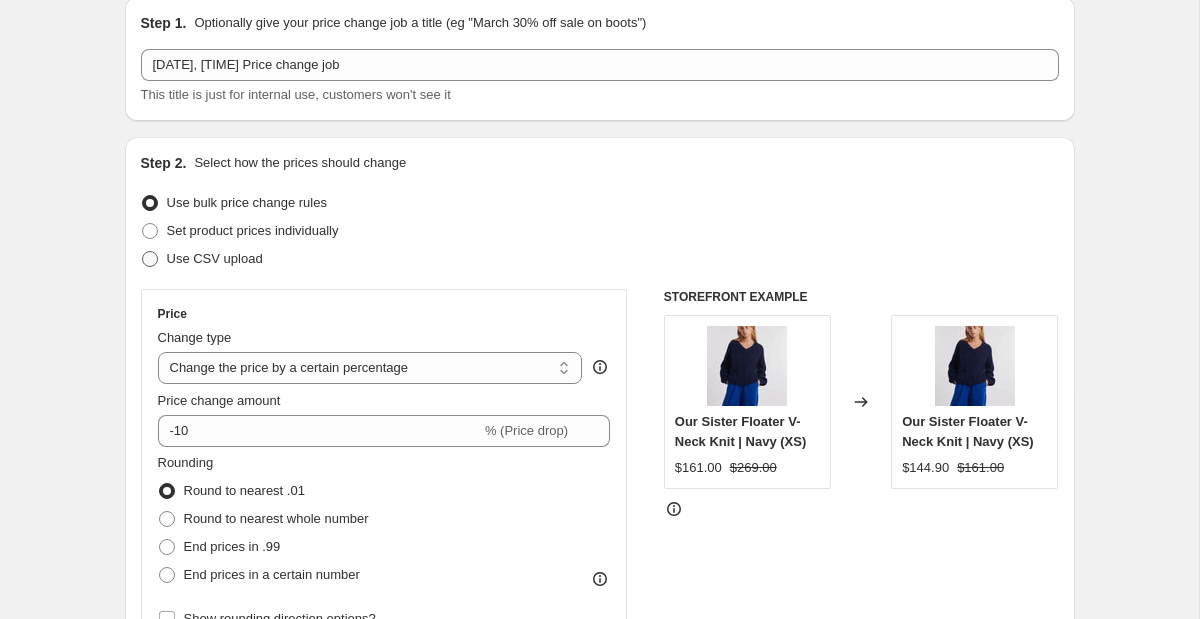 click on "Use CSV upload" at bounding box center (215, 258) 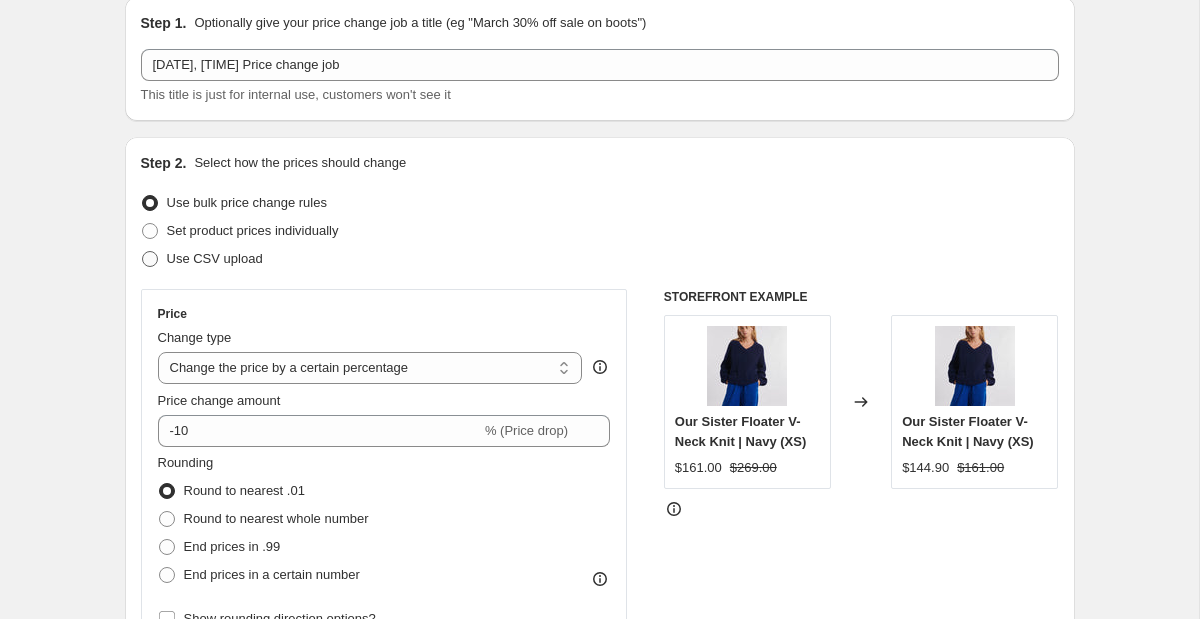 radio on "true" 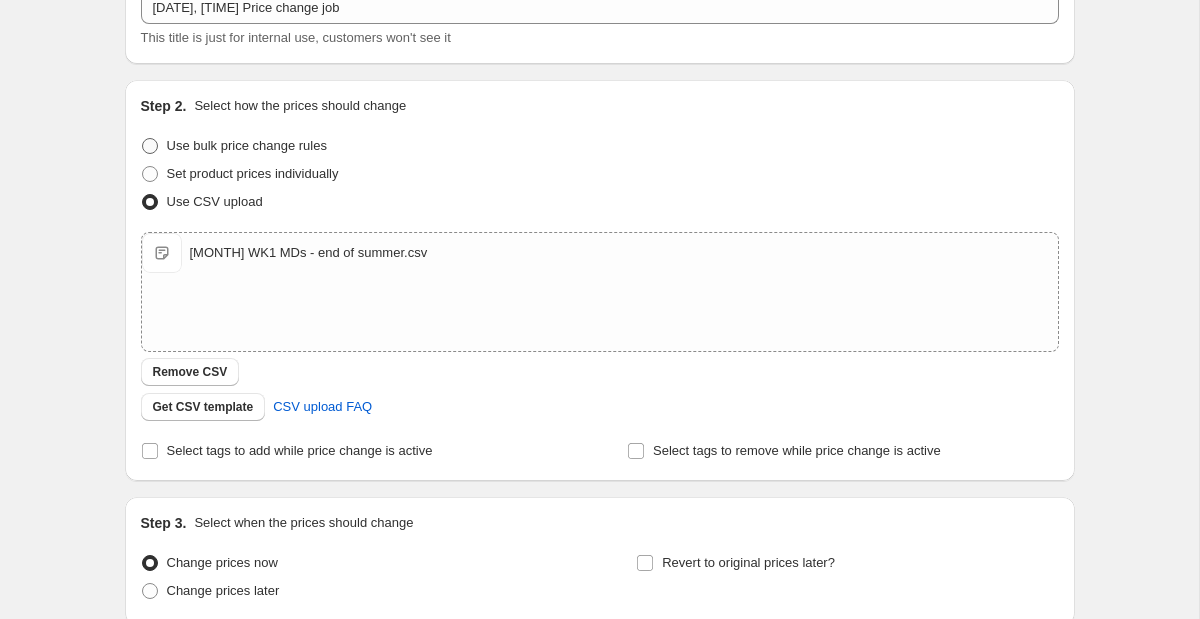 scroll, scrollTop: 300, scrollLeft: 0, axis: vertical 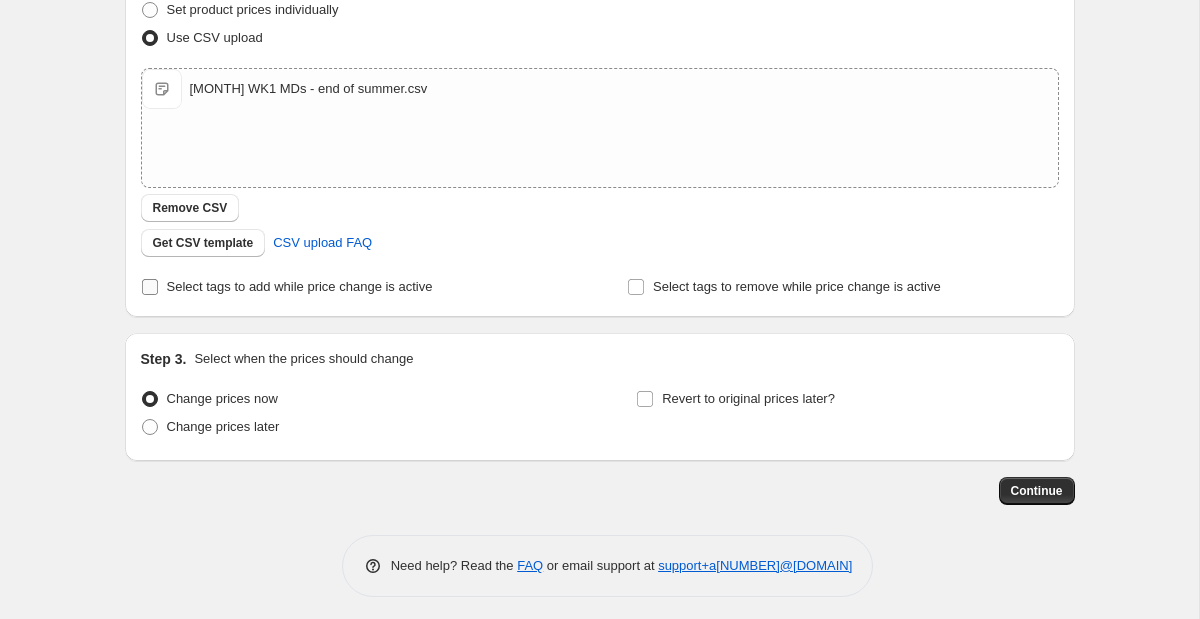 click on "Select tags to add while price change is active" at bounding box center [300, 286] 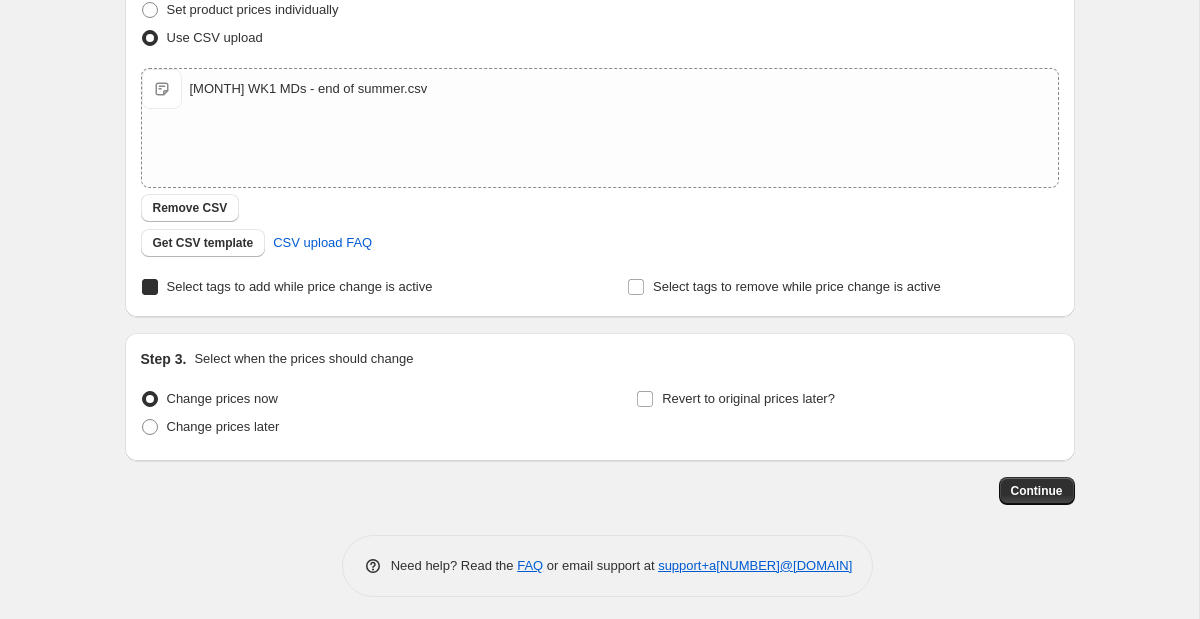 checkbox on "true" 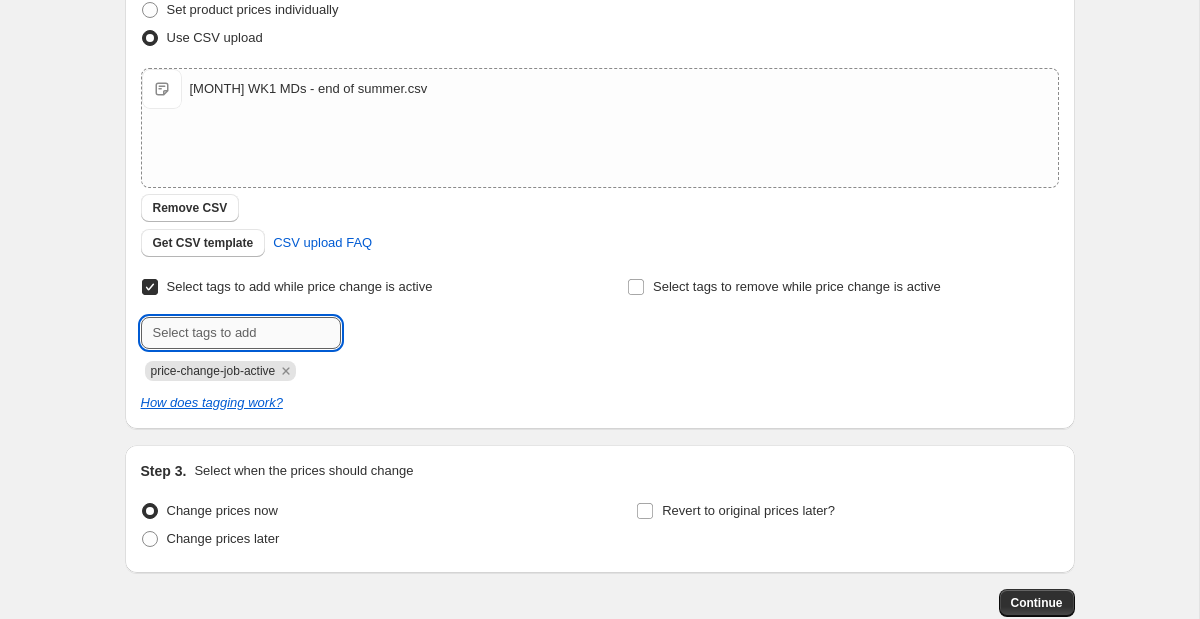 click at bounding box center (241, 333) 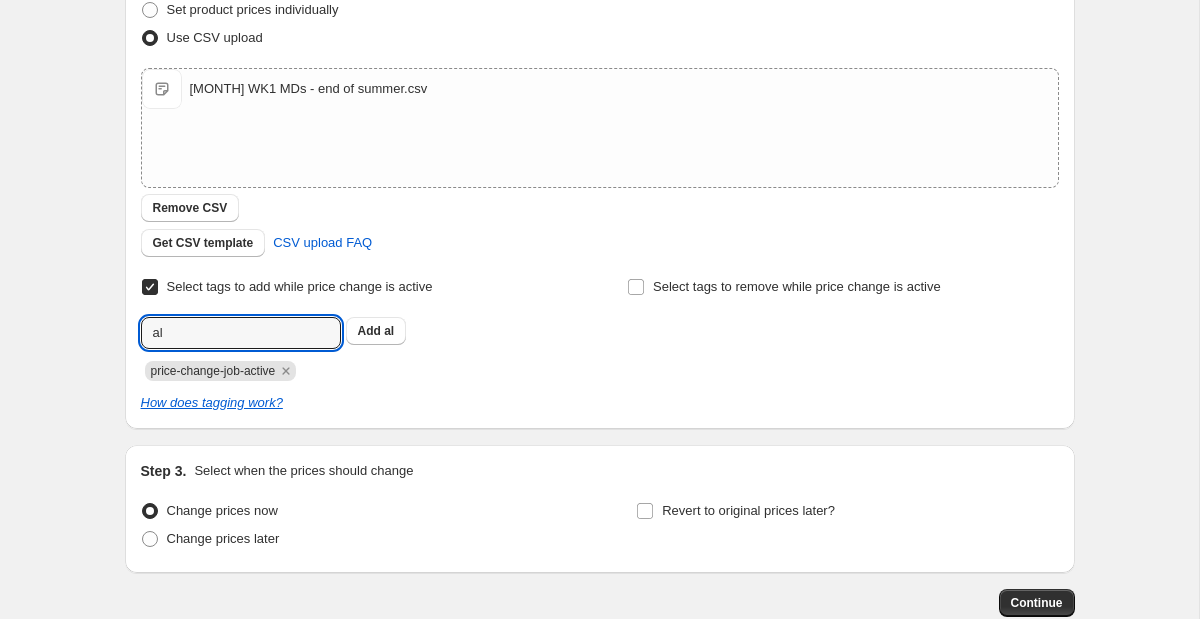 type on "a" 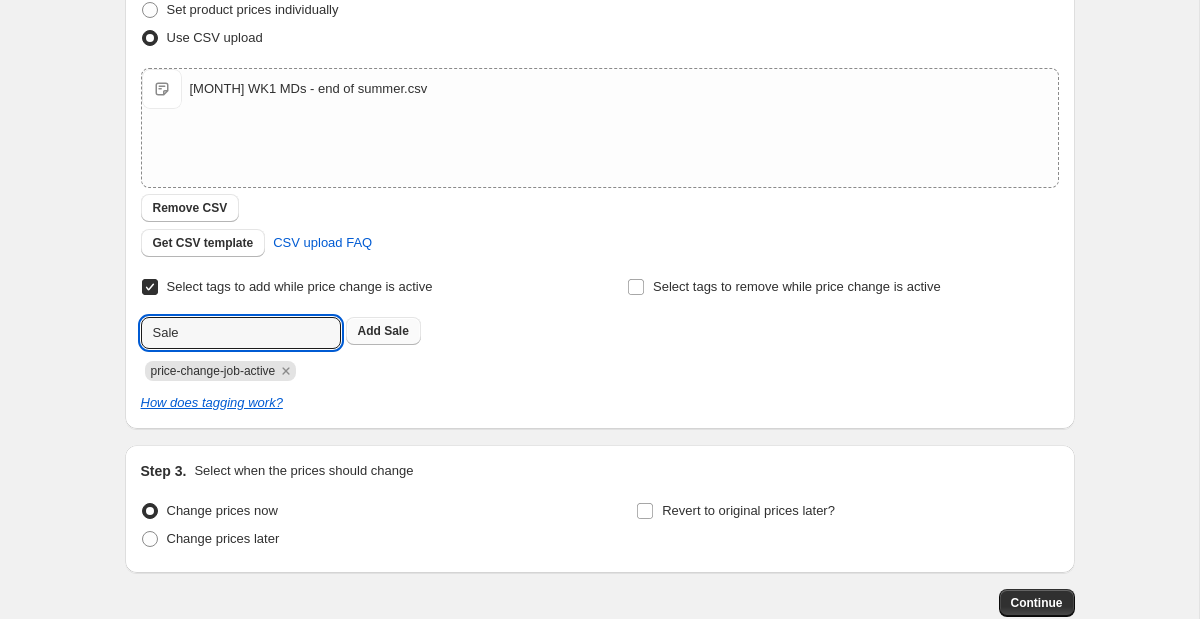 type on "Sale" 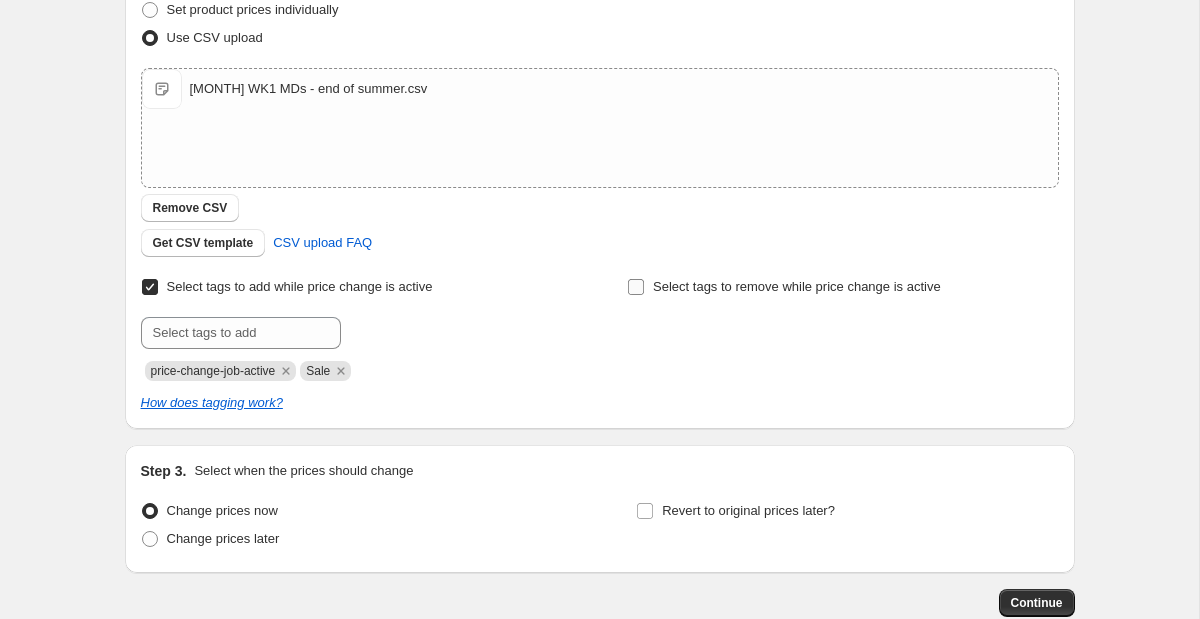 click on "Select tags to remove while price change is active" at bounding box center [636, 287] 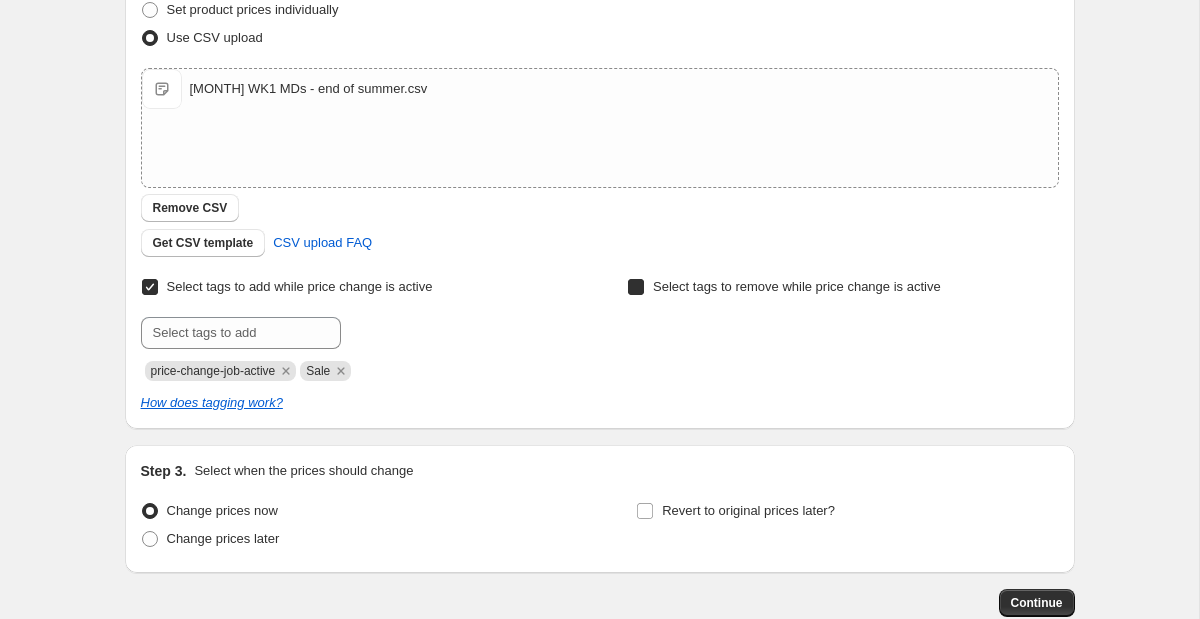 checkbox on "true" 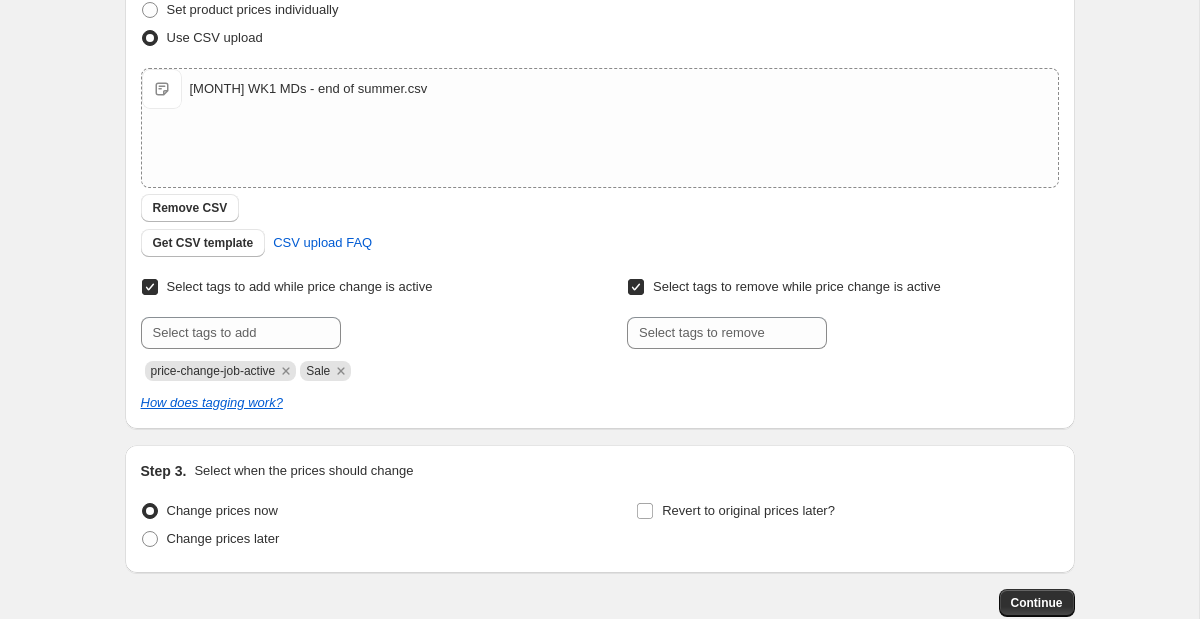 click on "Select tags to remove while price change is active Submit" at bounding box center [842, 327] 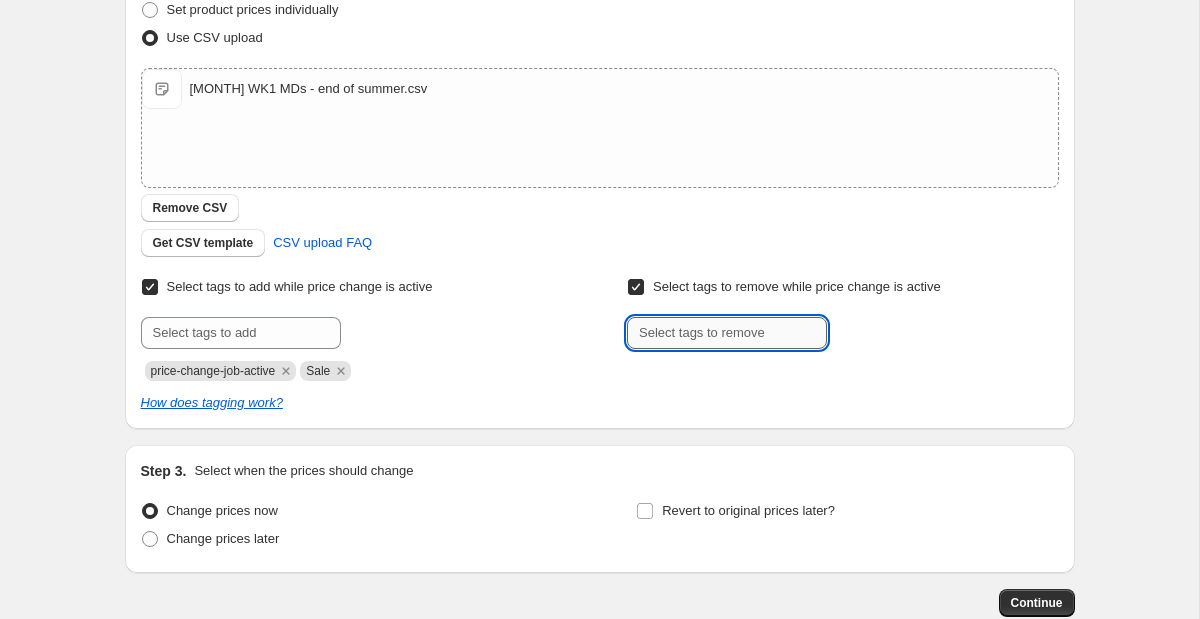 click at bounding box center [727, 333] 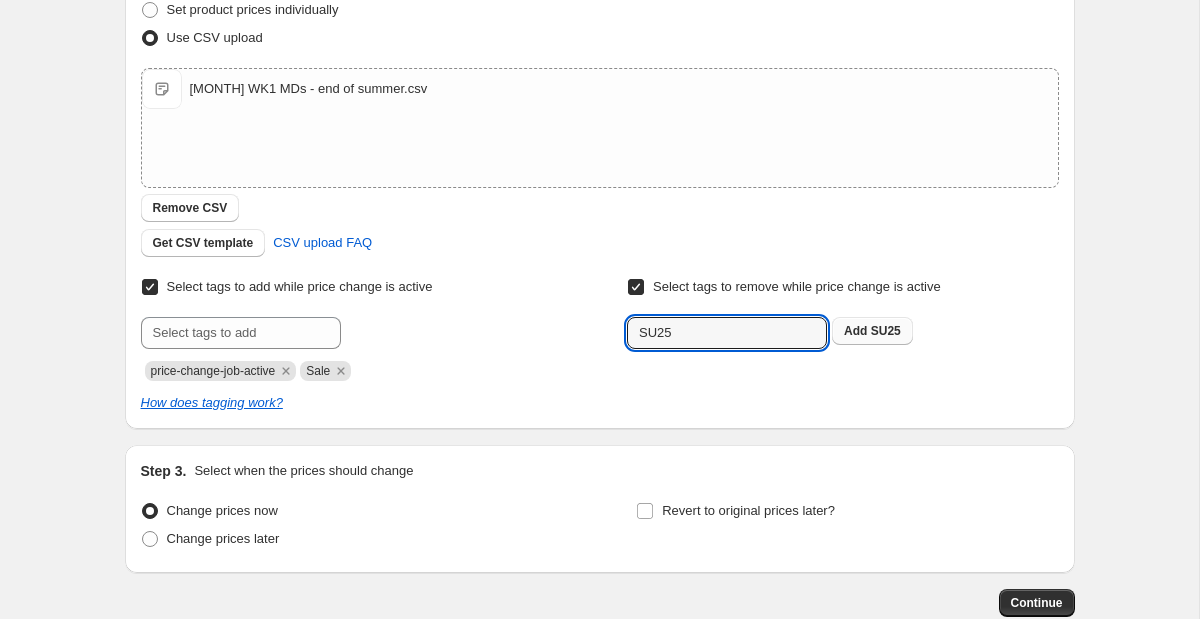 type on "SU25" 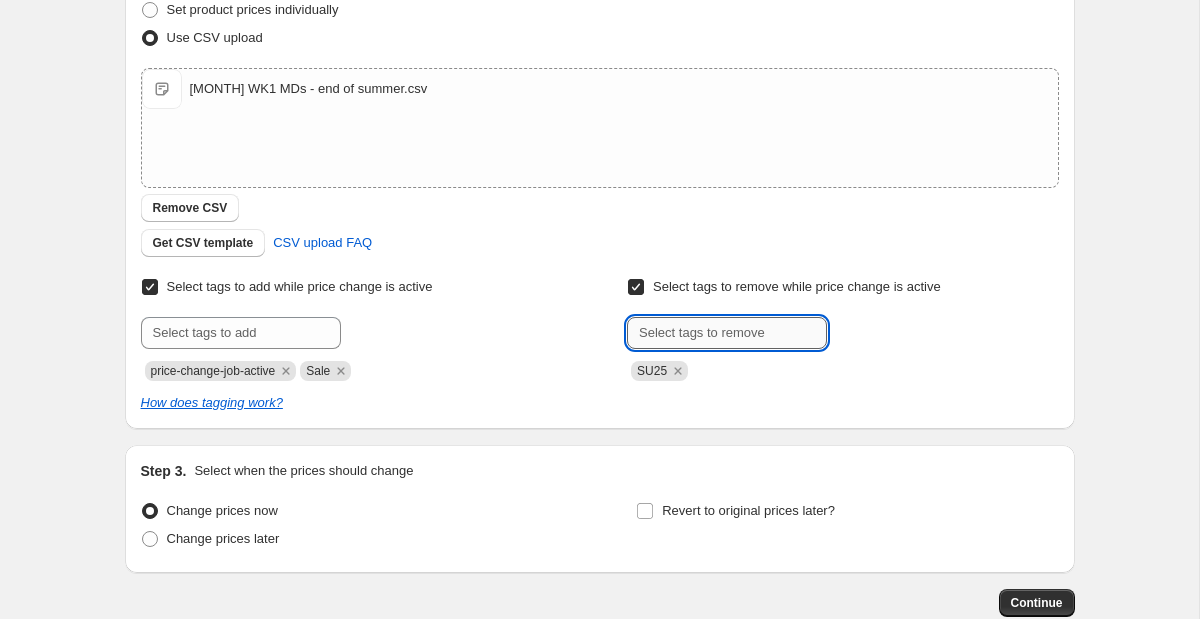 click at bounding box center [727, 333] 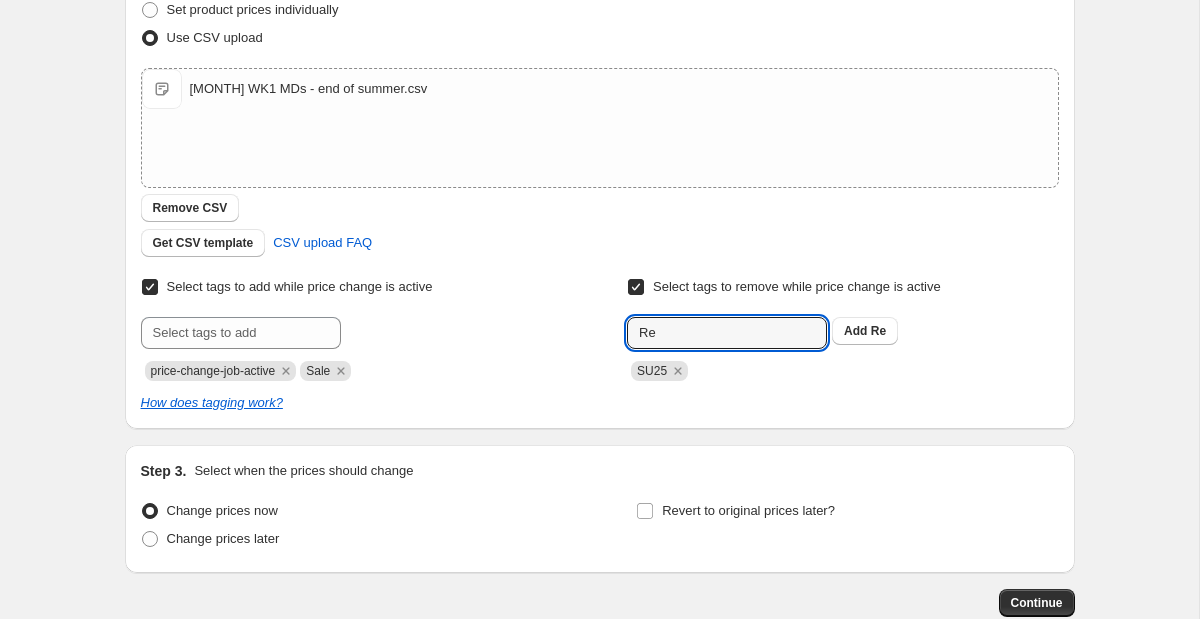 type on "REGULARPRICE" 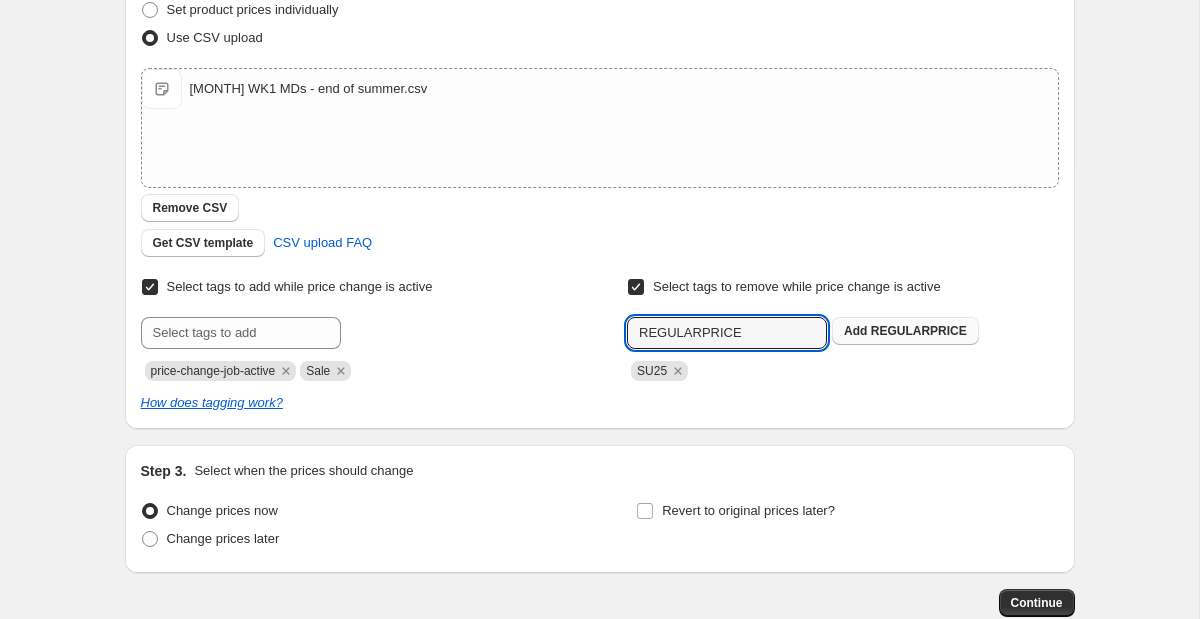 click on "Add REGULARPRICE" at bounding box center [905, 331] 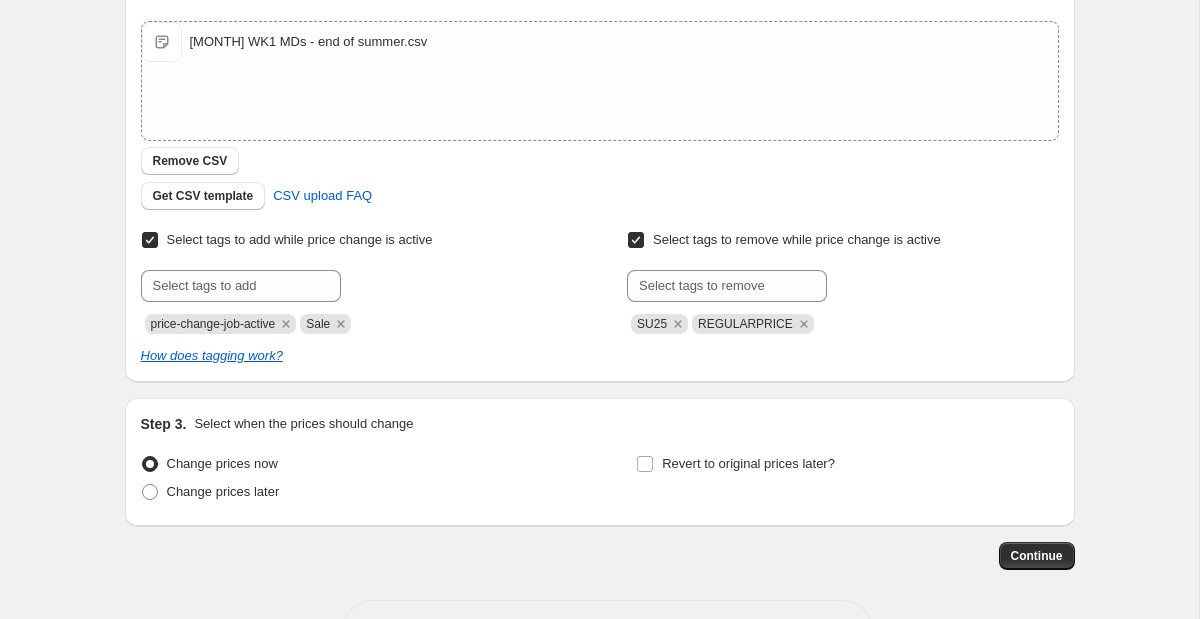 scroll, scrollTop: 417, scrollLeft: 0, axis: vertical 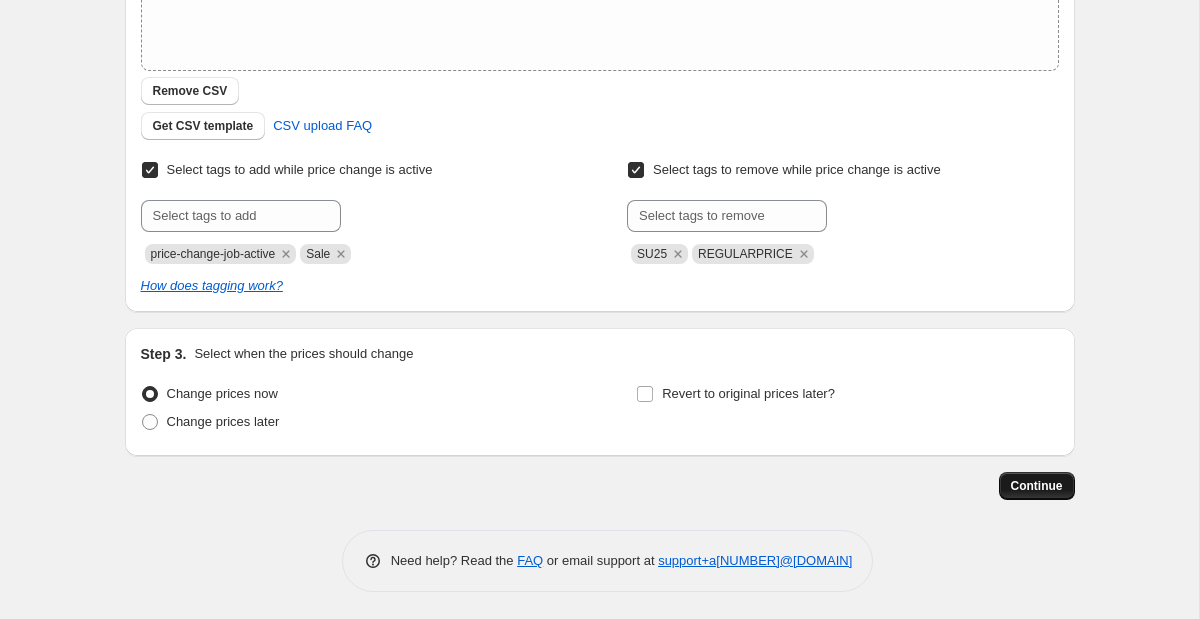 click on "Continue" at bounding box center [1037, 486] 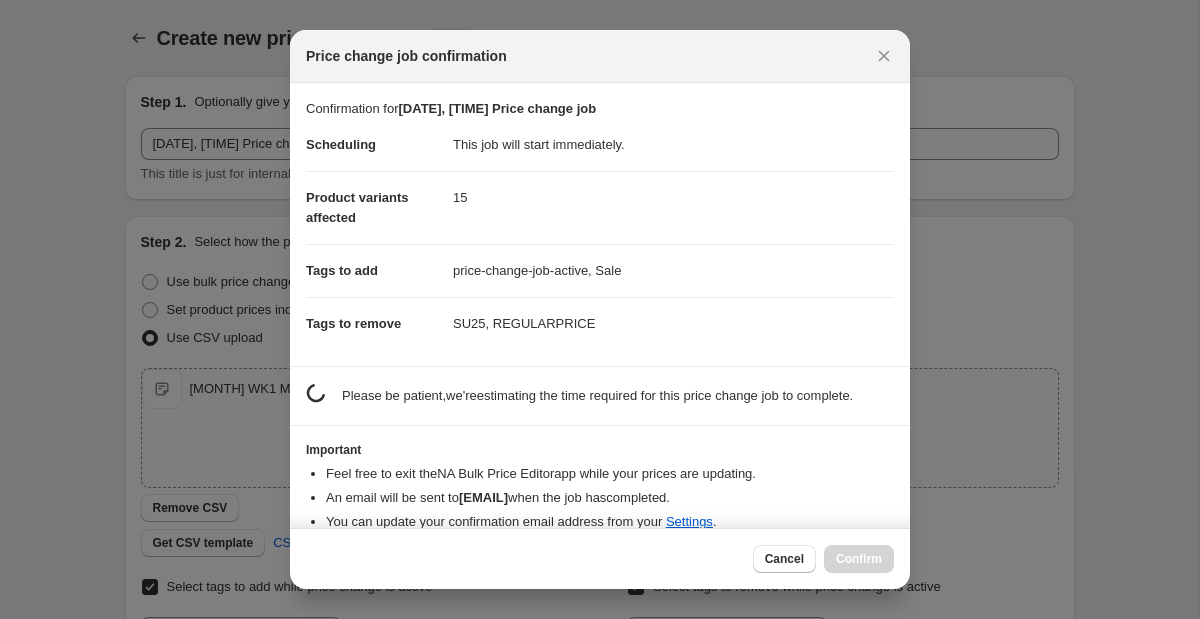 scroll, scrollTop: 0, scrollLeft: 0, axis: both 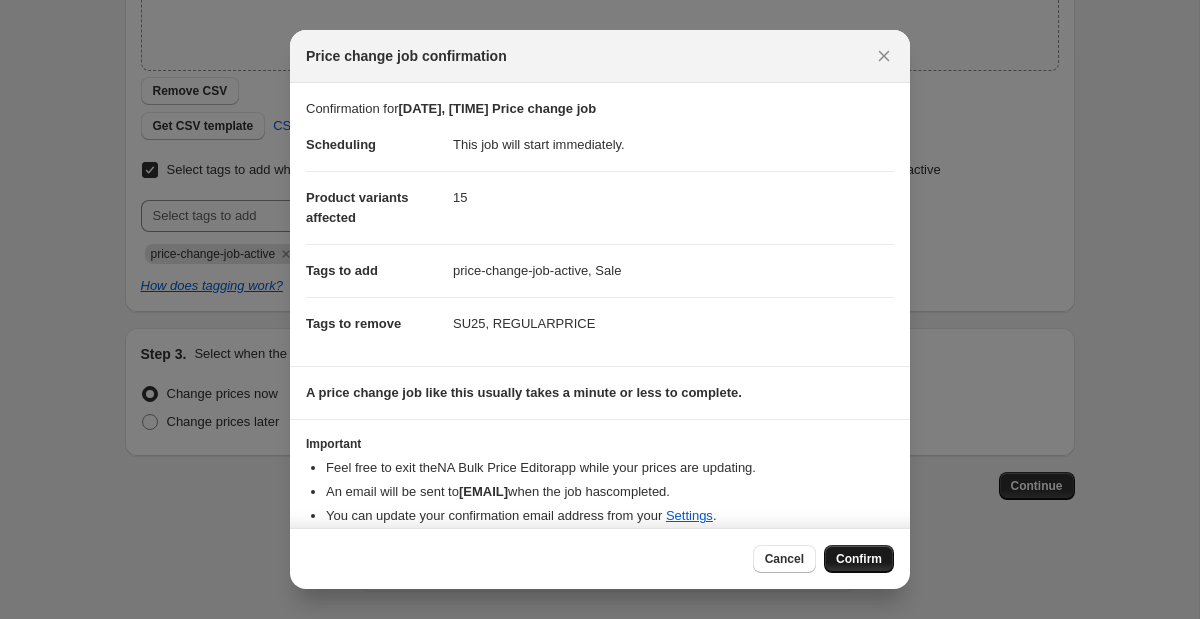 click on "Confirm" at bounding box center [859, 559] 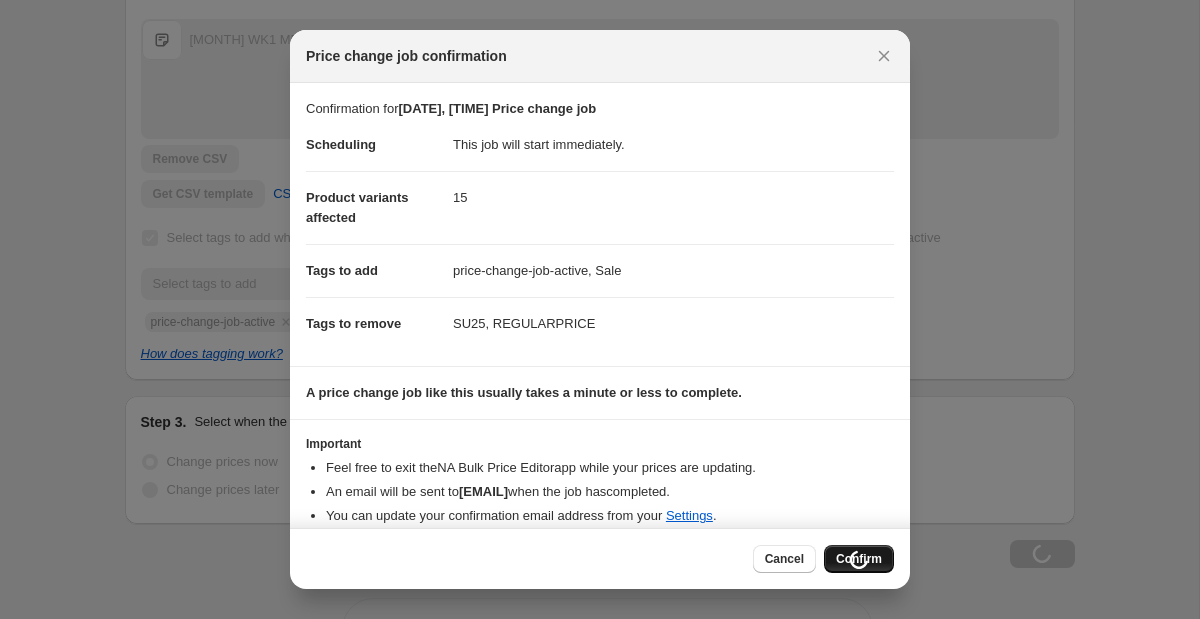 scroll, scrollTop: 485, scrollLeft: 0, axis: vertical 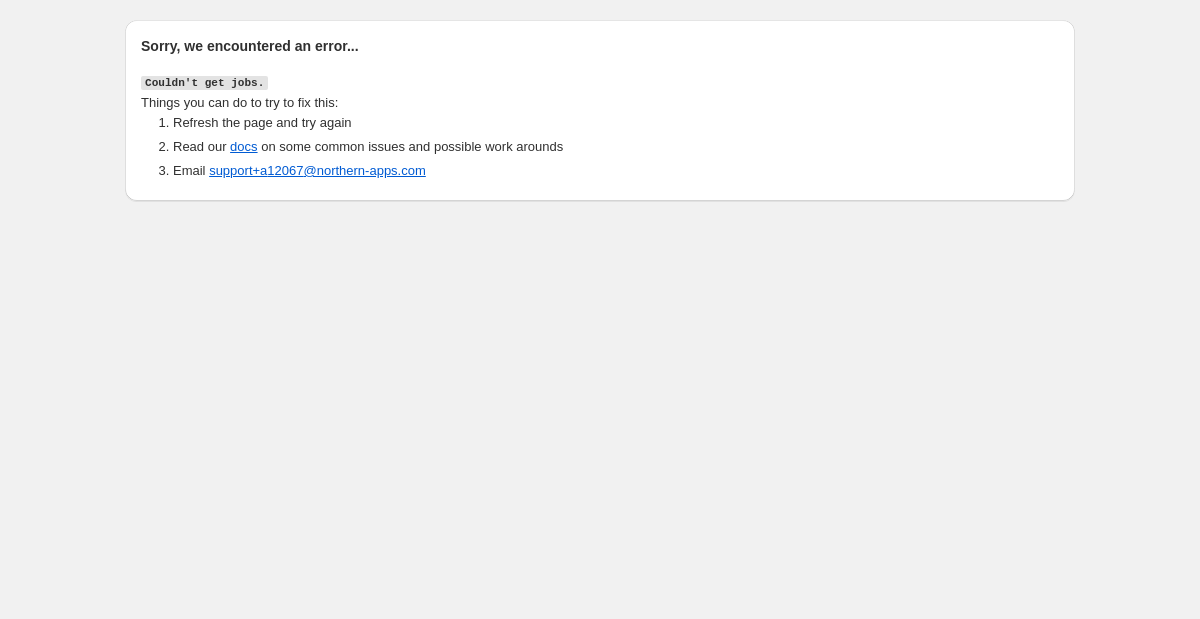 click on "Sorry, we encountered an error... Couldn't get jobs. Things you can do to try to fix this: Refresh the page and try again Read our docs on some common issues and possible work arounds Email support+a[NUMBER] @[DOMAIN]" at bounding box center [600, 309] 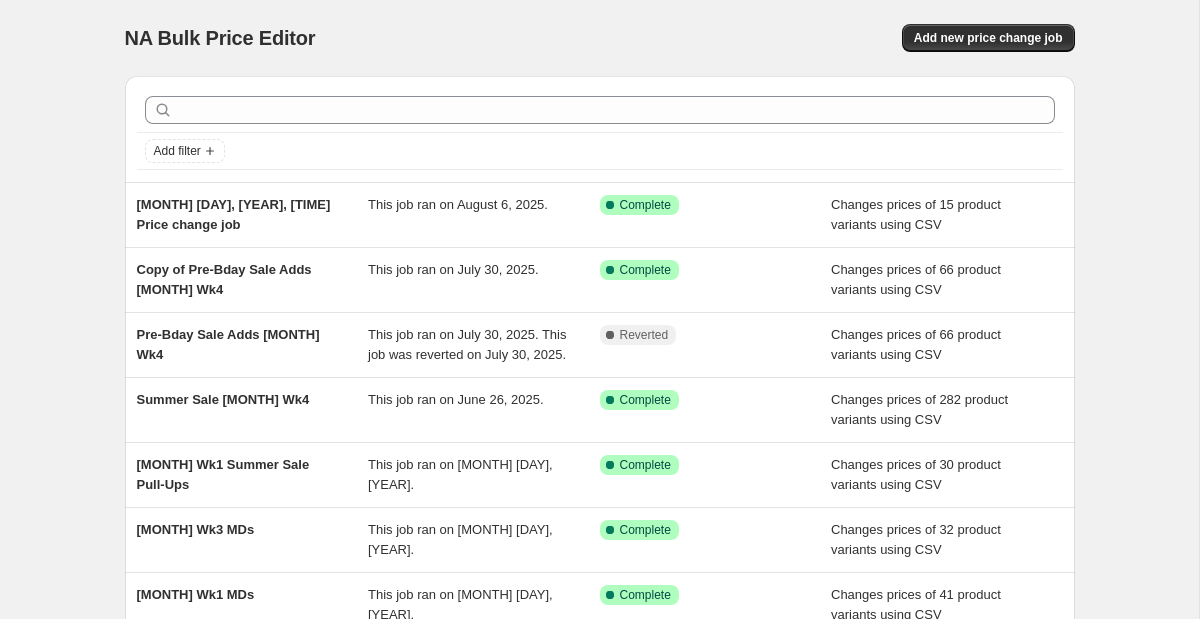scroll, scrollTop: 0, scrollLeft: 0, axis: both 